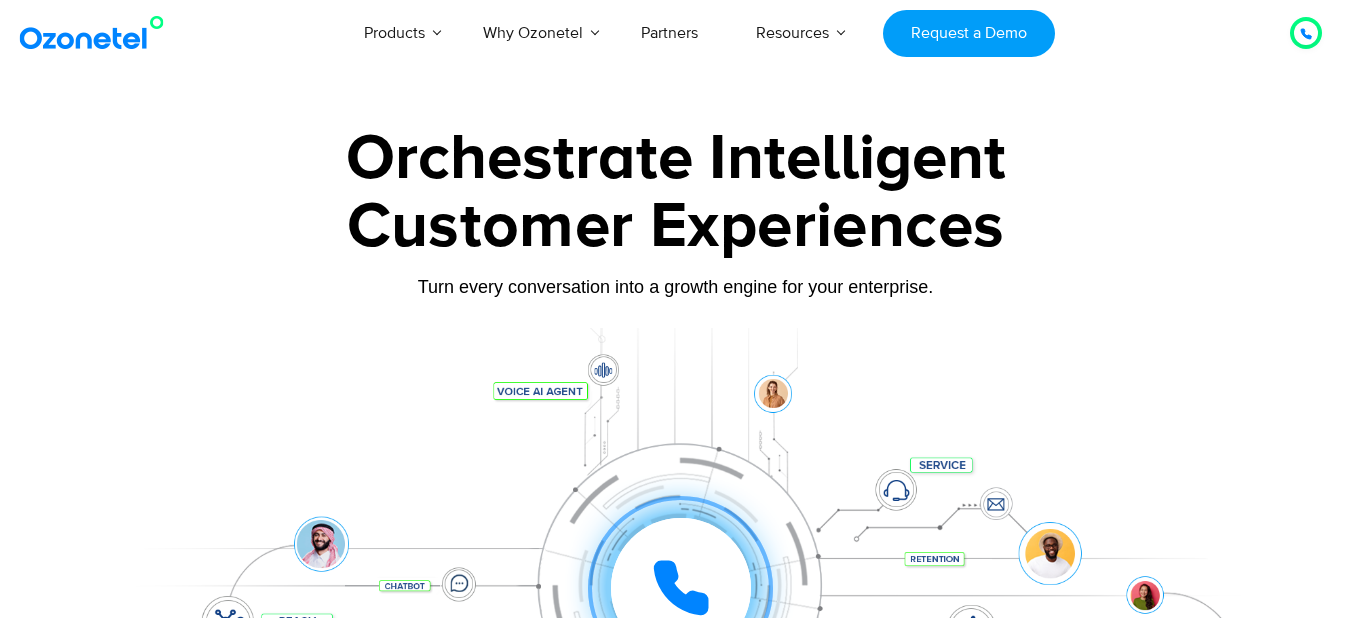 scroll, scrollTop: 0, scrollLeft: 0, axis: both 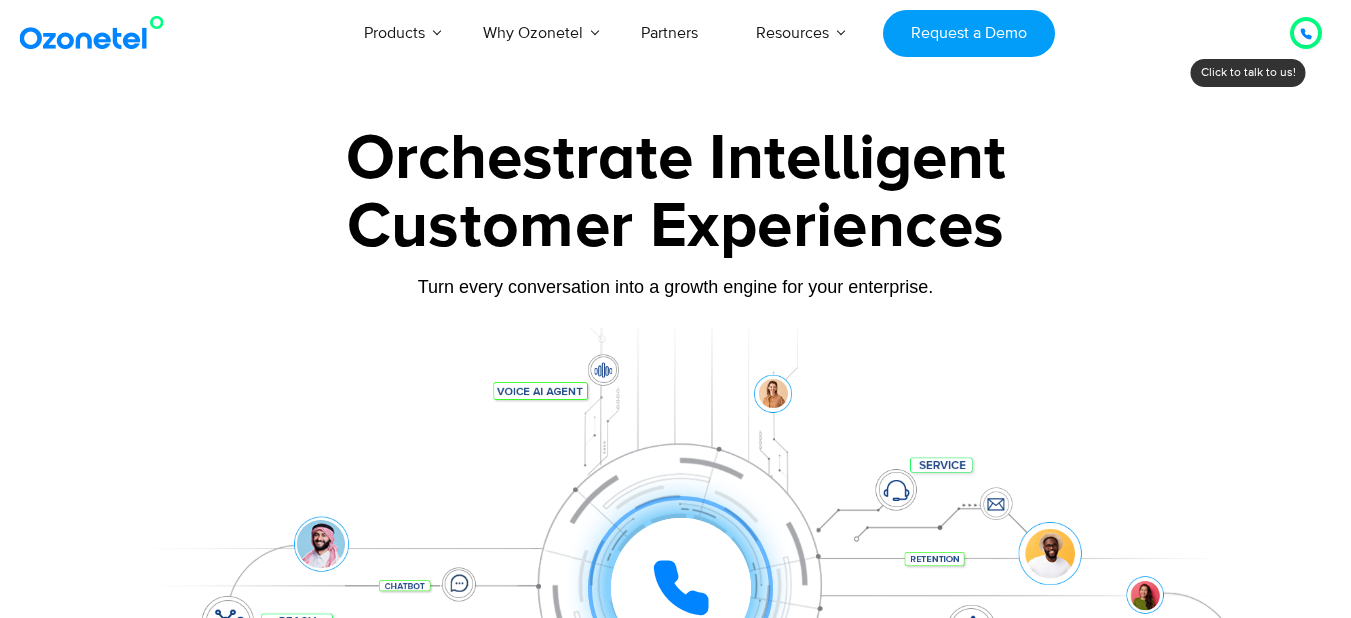 click at bounding box center (1306, 33) 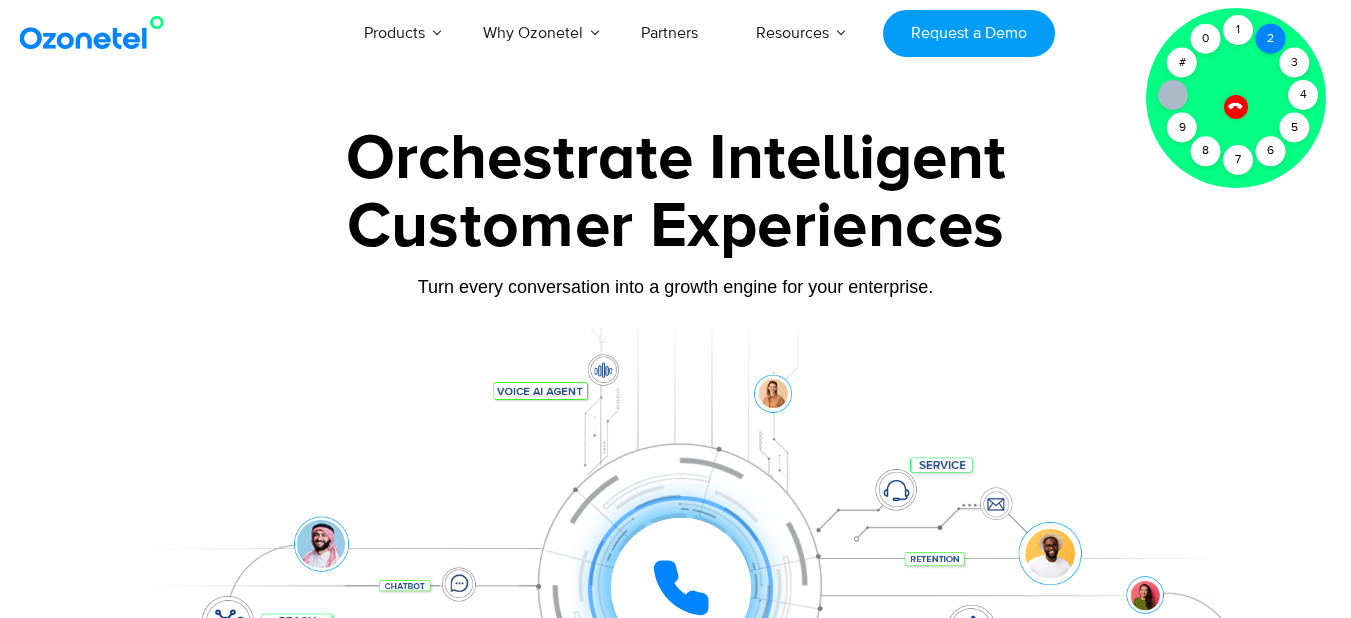 click on "2" at bounding box center [1271, 39] 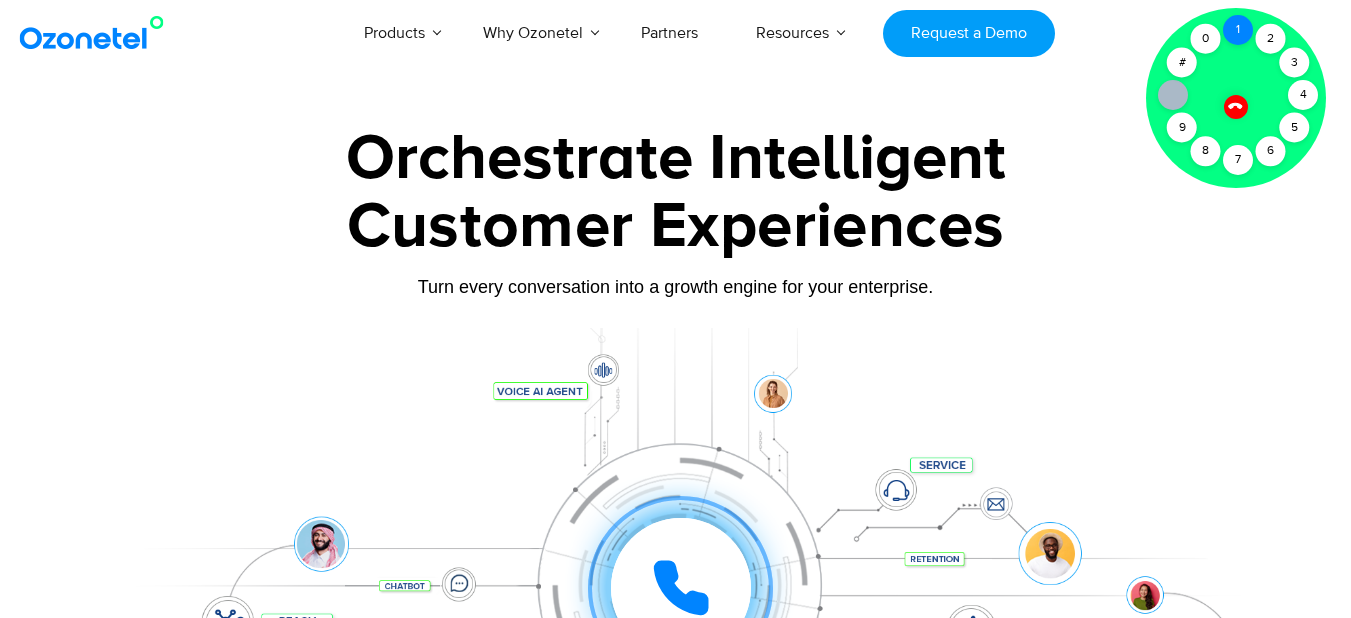 click on "1" at bounding box center [1238, 30] 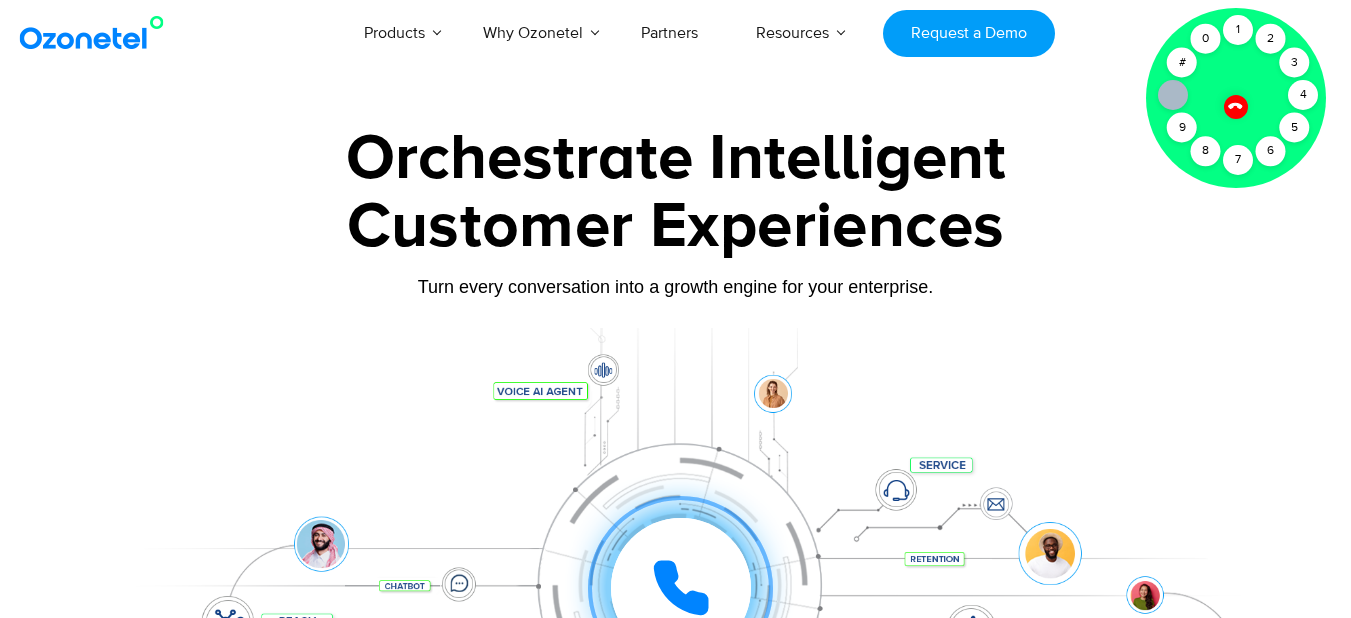 click 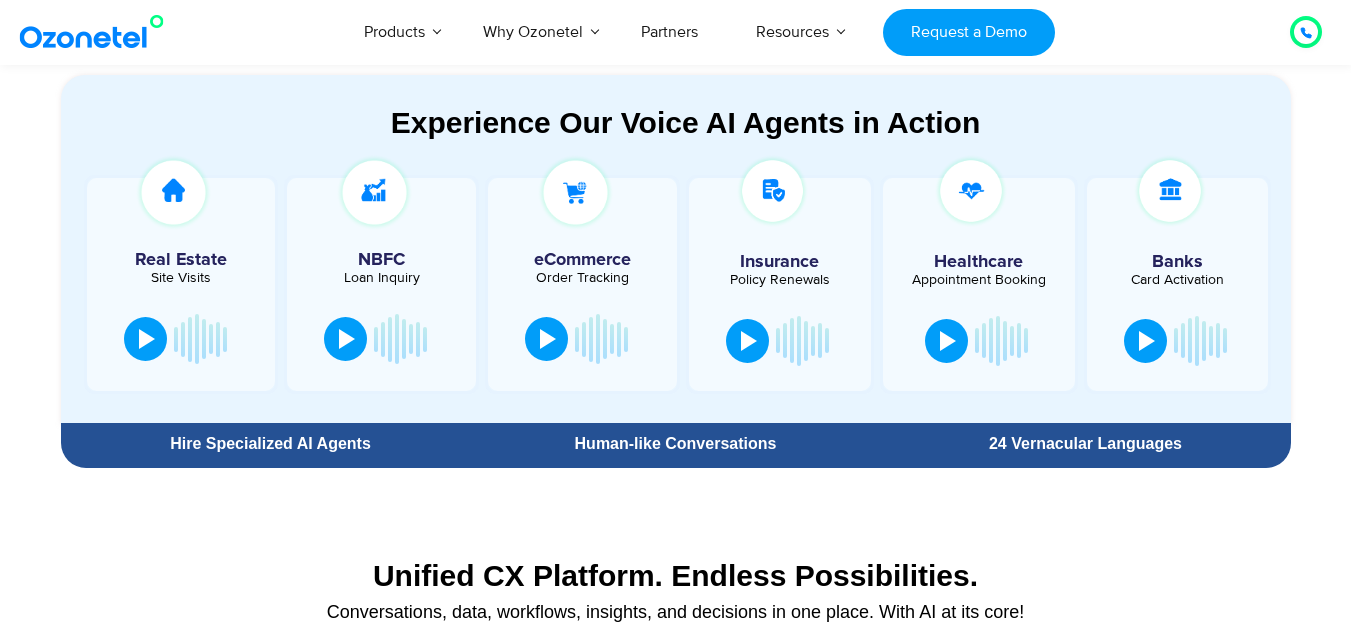 scroll, scrollTop: 963, scrollLeft: 0, axis: vertical 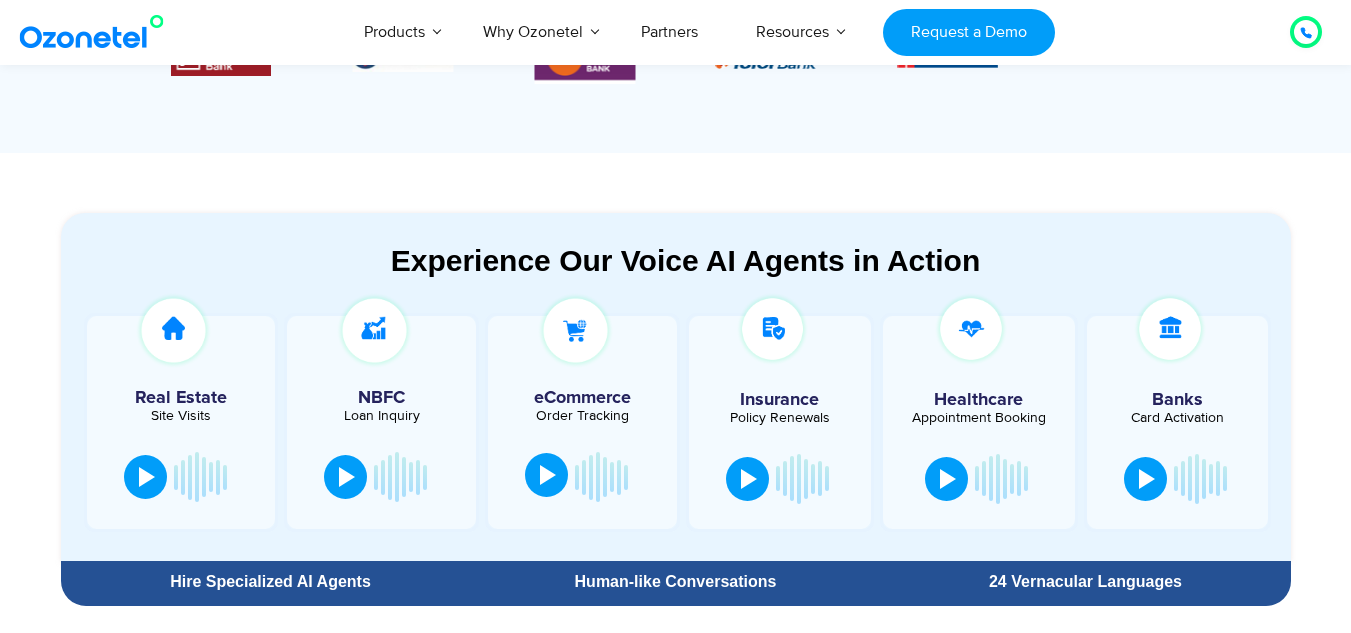 click at bounding box center (548, 475) 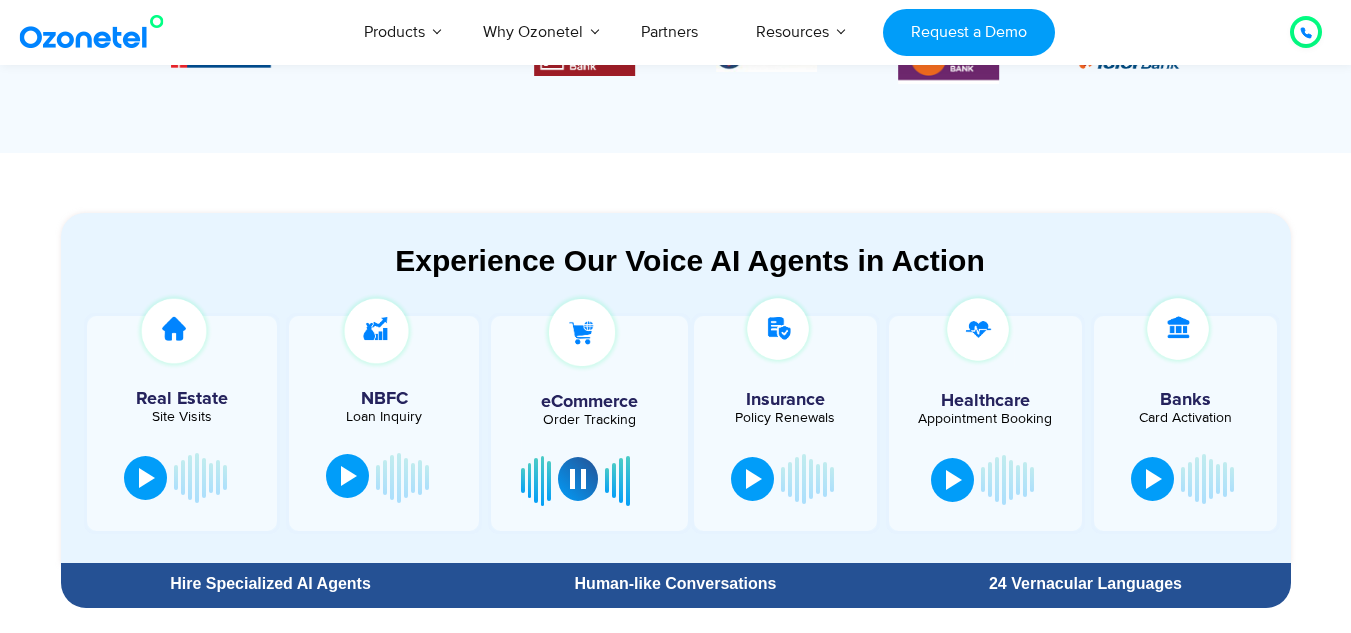 click at bounding box center [347, 476] 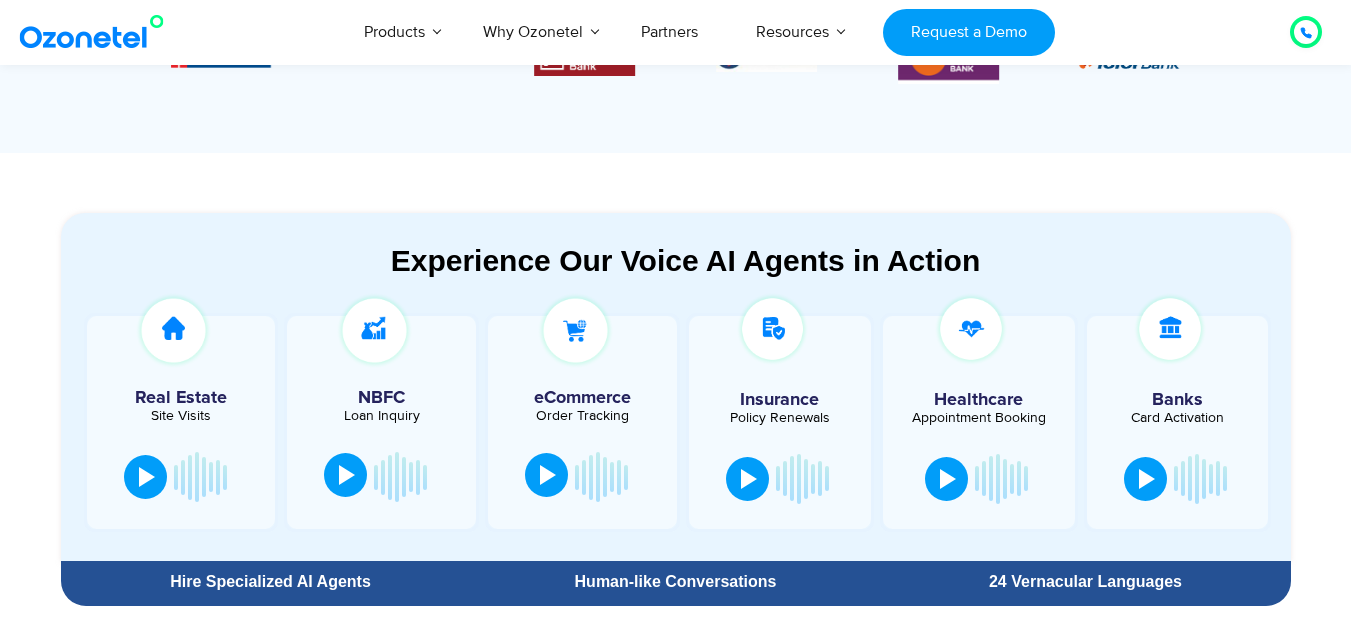 click at bounding box center (347, 475) 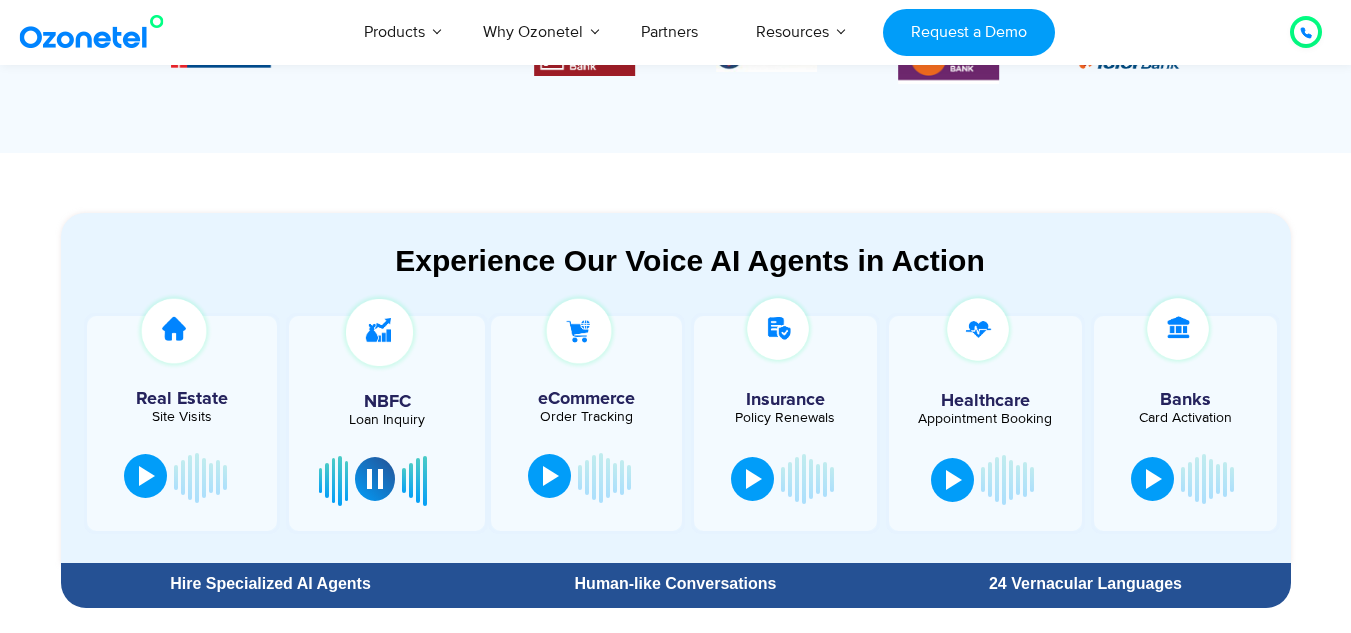 click at bounding box center [145, 476] 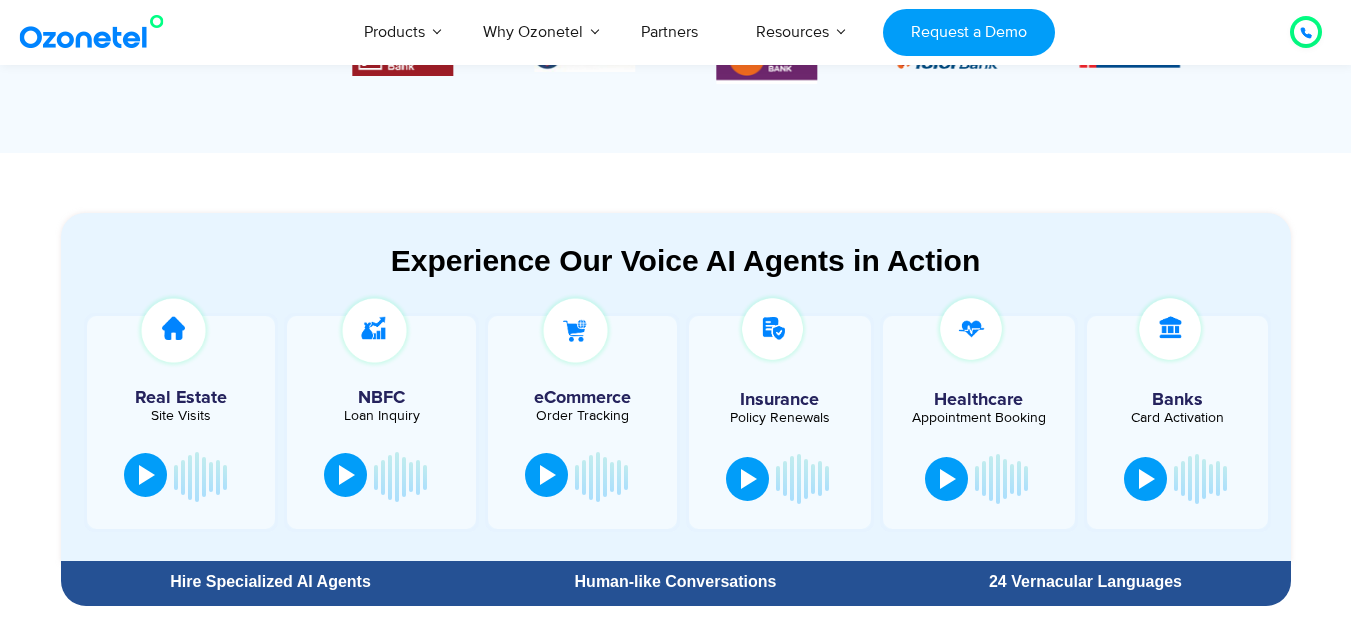 click at bounding box center (145, 475) 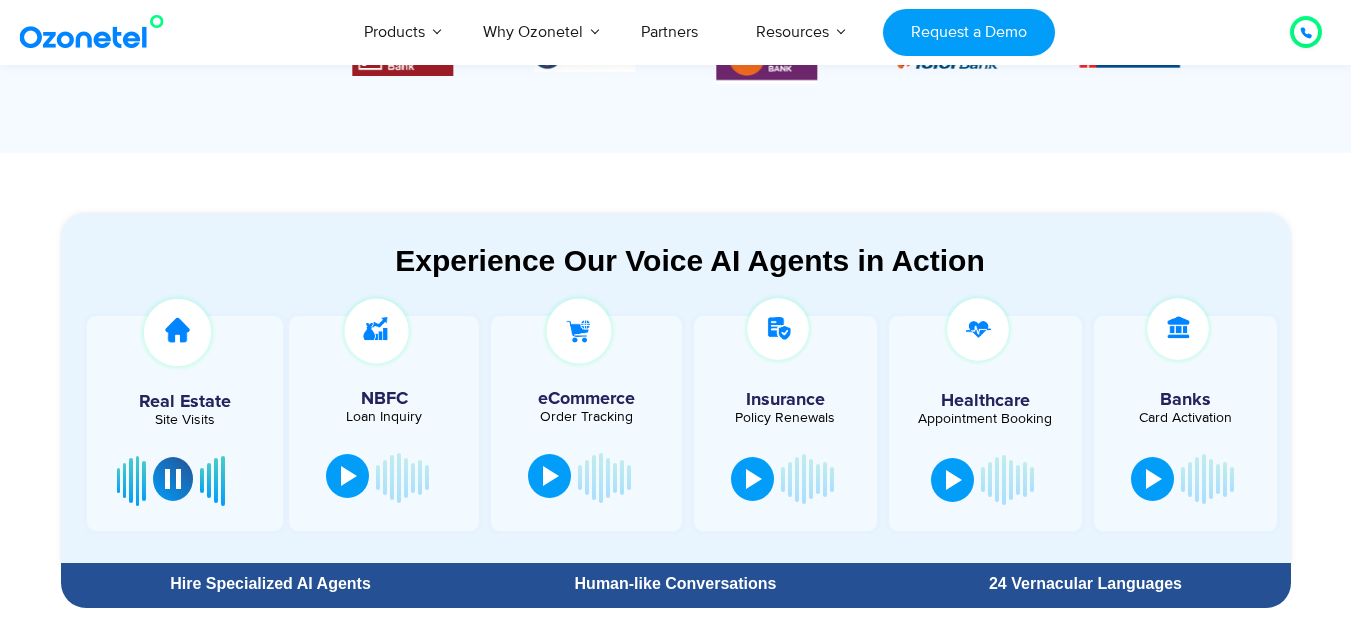 click at bounding box center (173, 479) 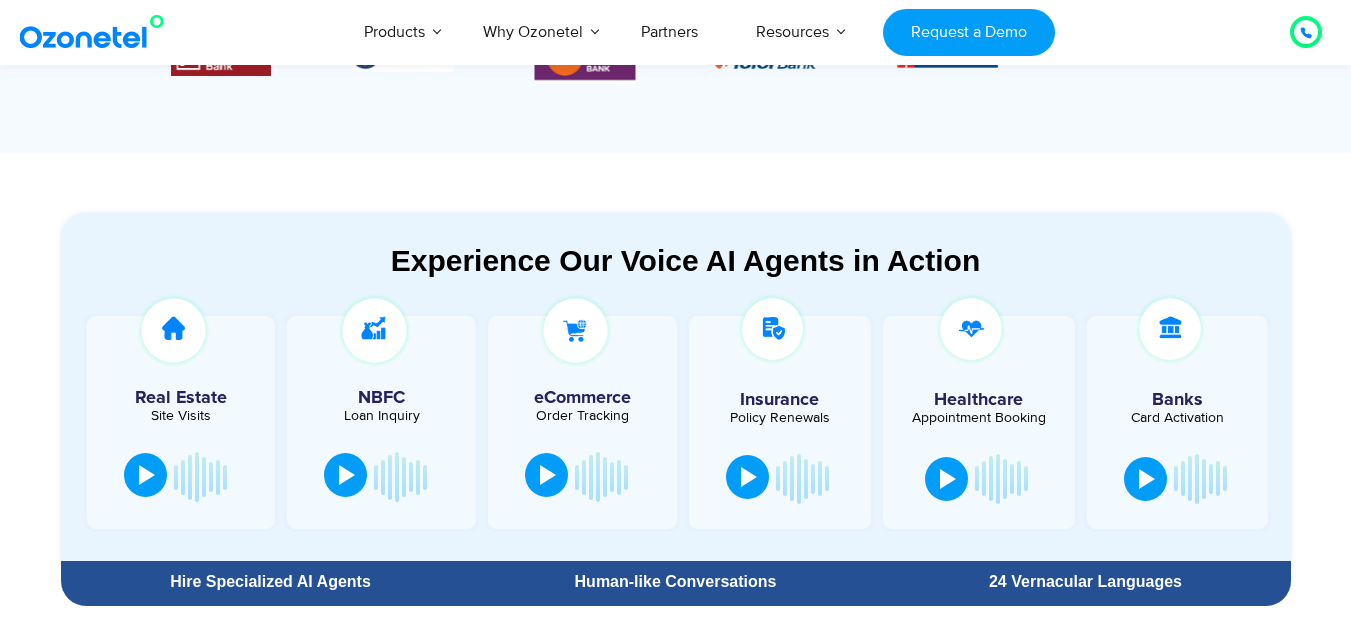 click at bounding box center [749, 477] 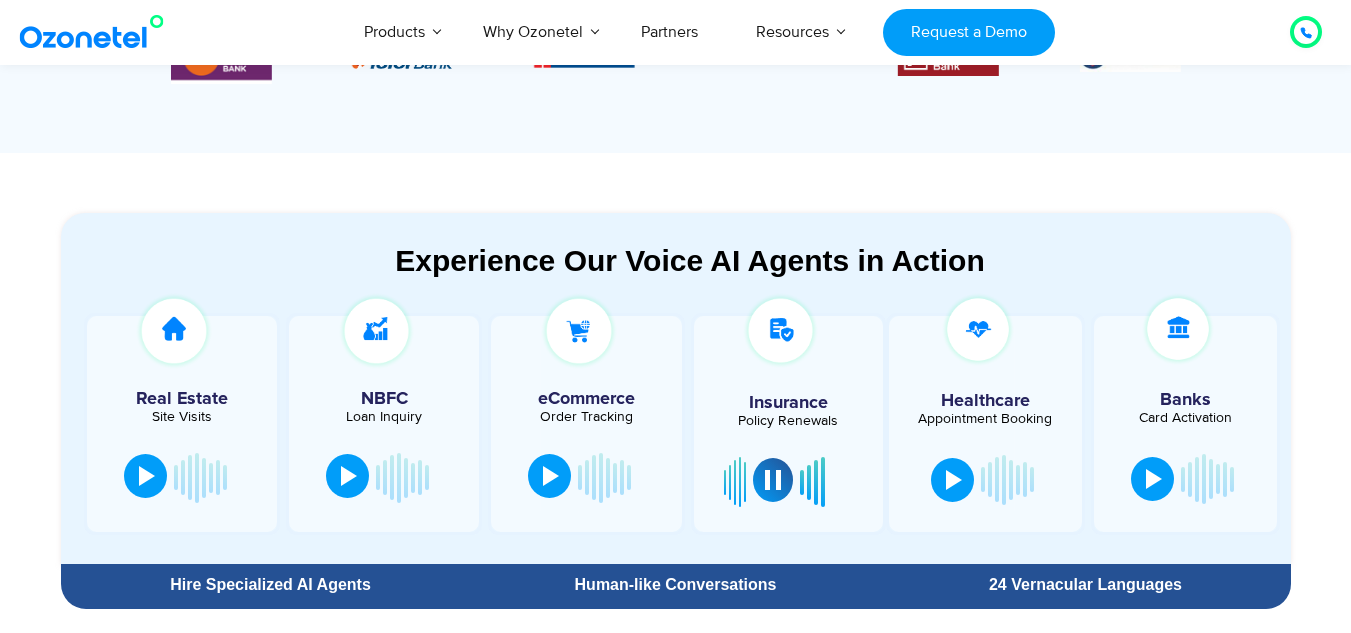 click at bounding box center (773, 480) 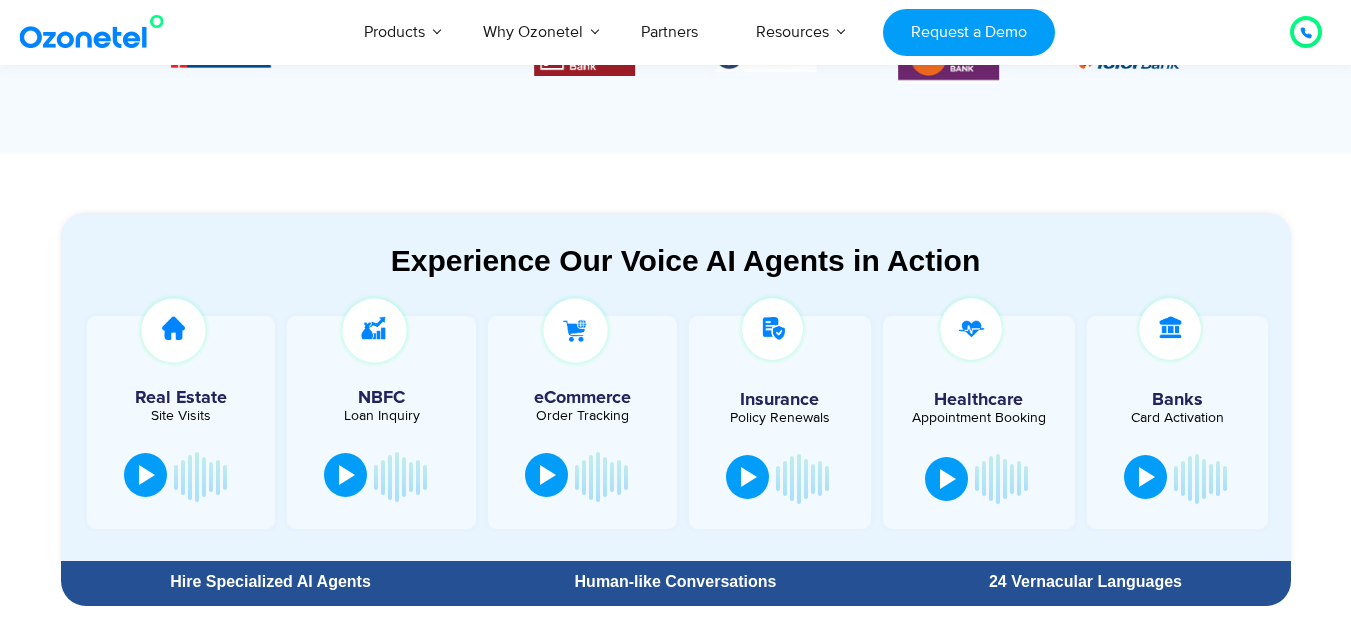 click at bounding box center (1145, 477) 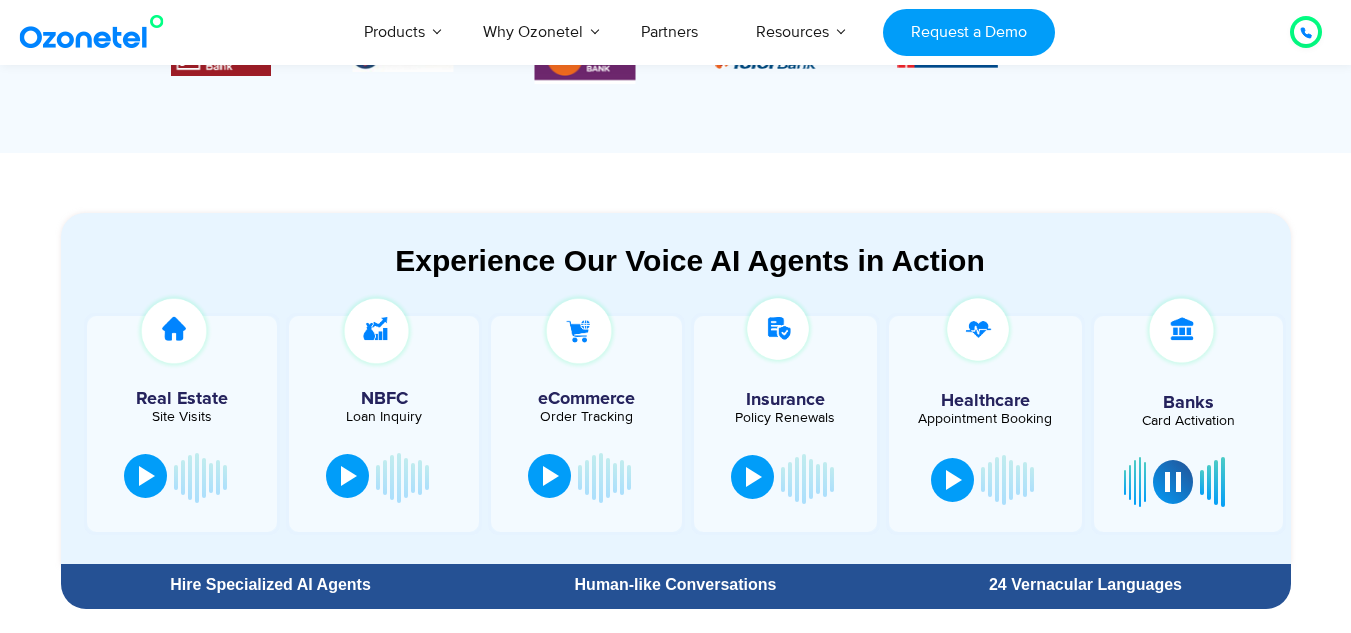 scroll, scrollTop: 924, scrollLeft: 0, axis: vertical 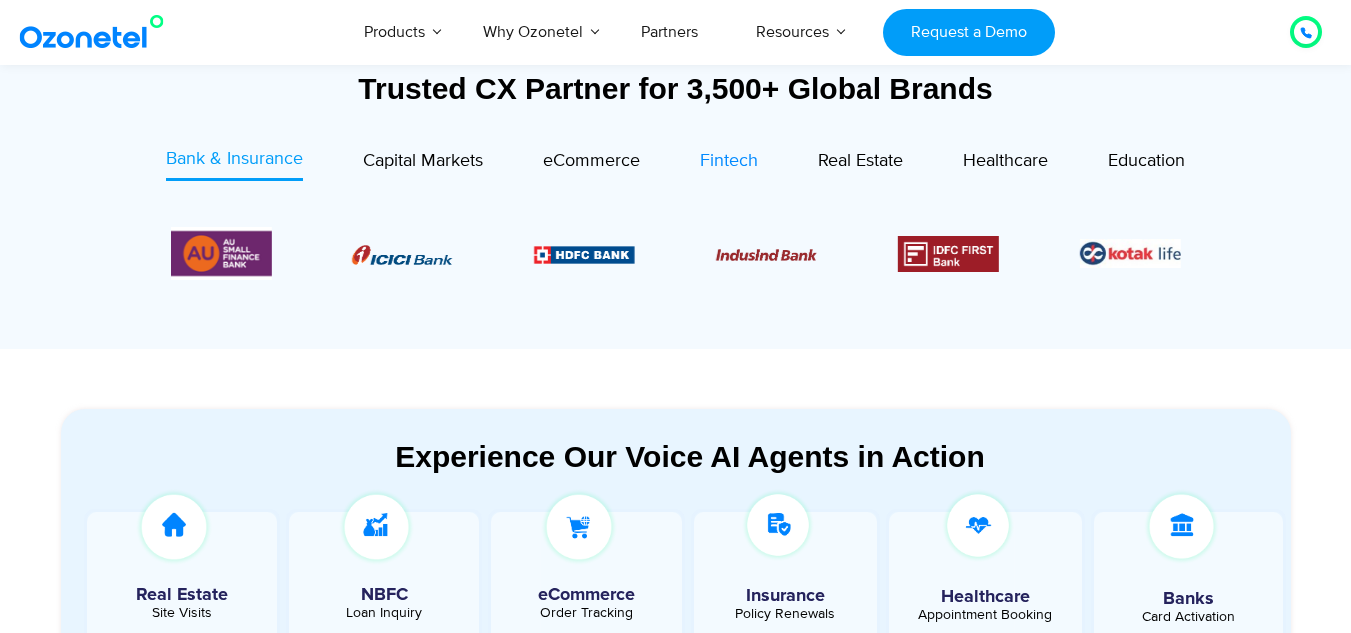 click on "Fintech" at bounding box center [729, 161] 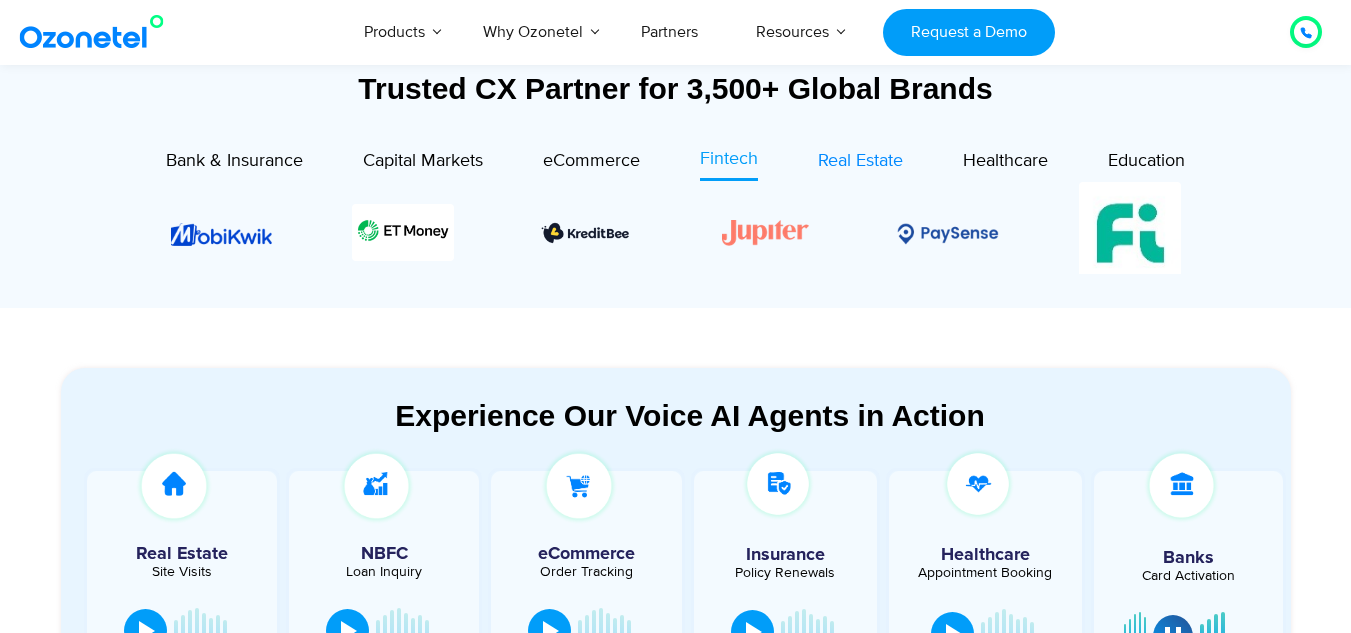 click on "Real Estate" at bounding box center [860, 161] 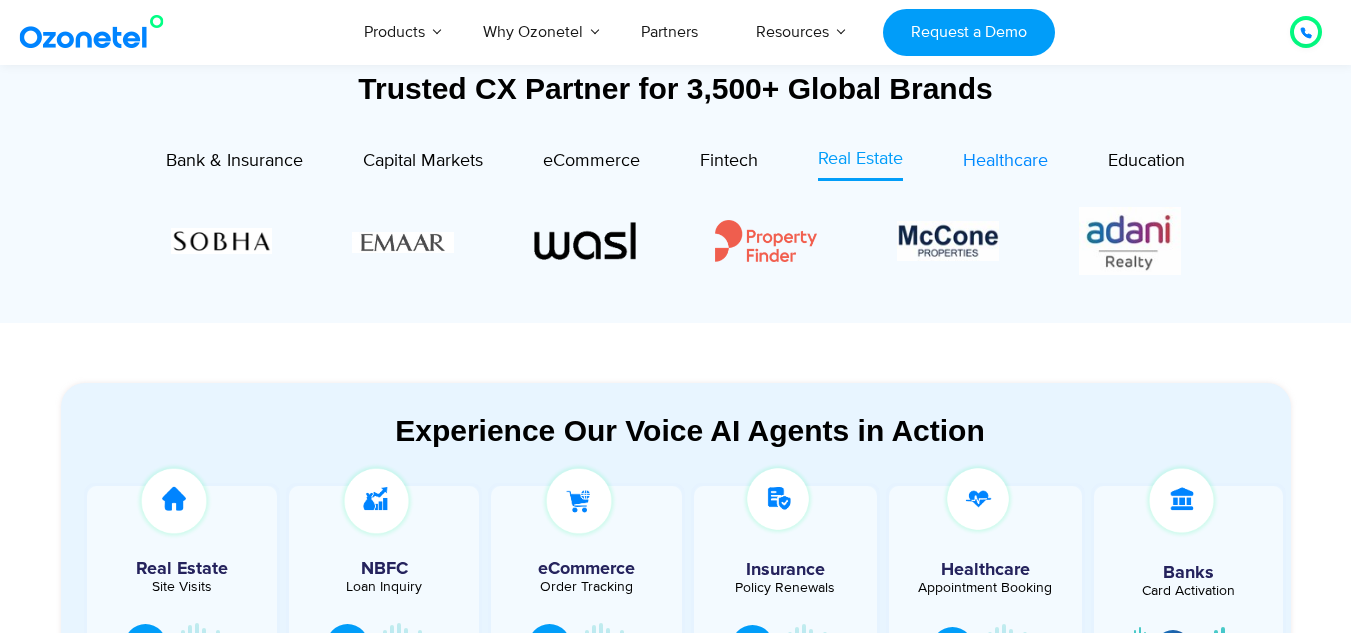 click on "Healthcare" at bounding box center [1005, 161] 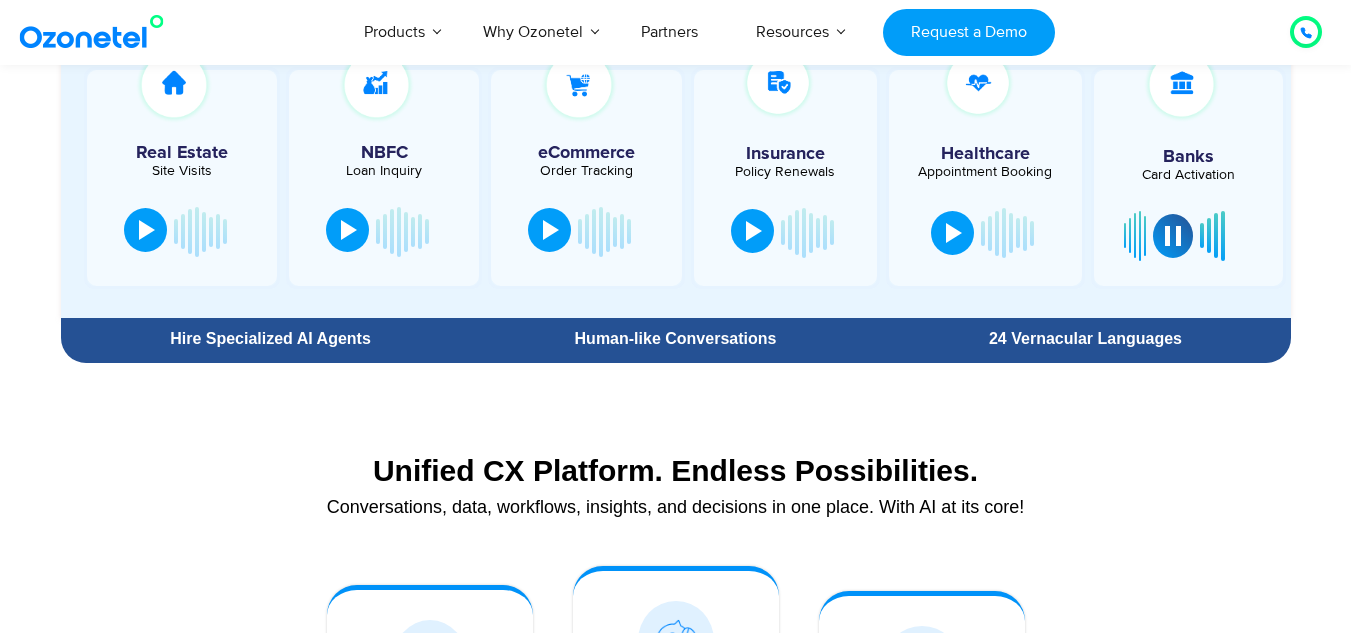 scroll, scrollTop: 1258, scrollLeft: 0, axis: vertical 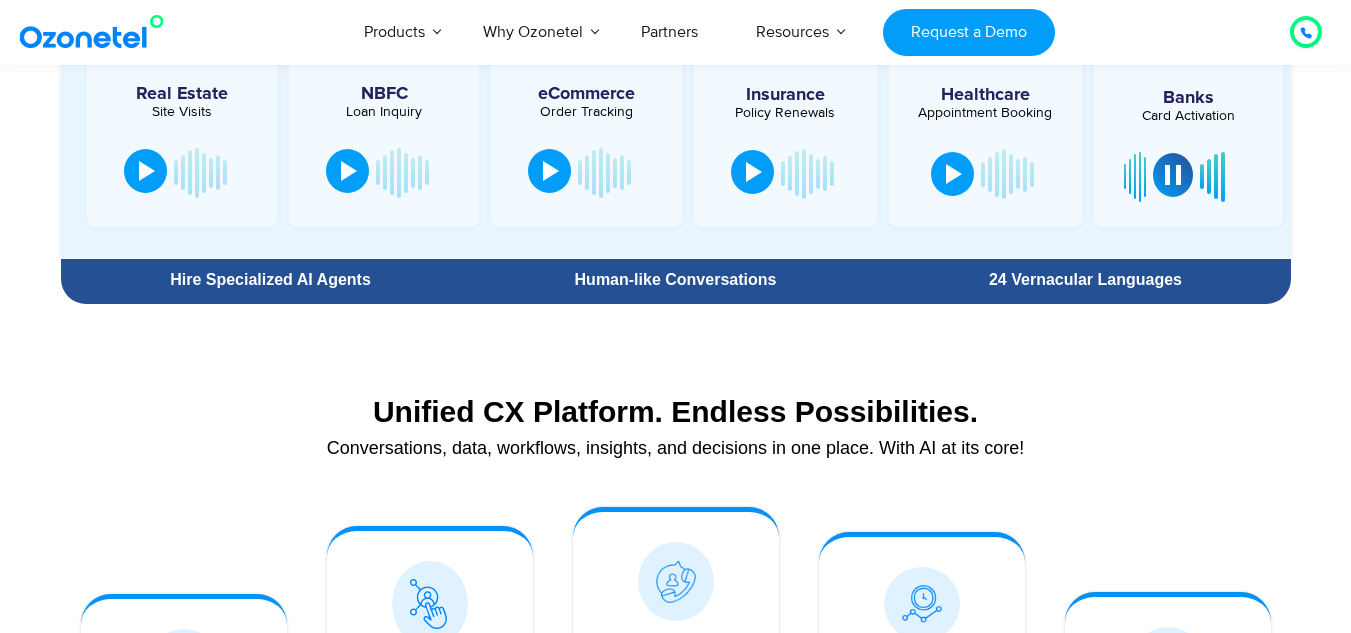 click at bounding box center (1173, 175) 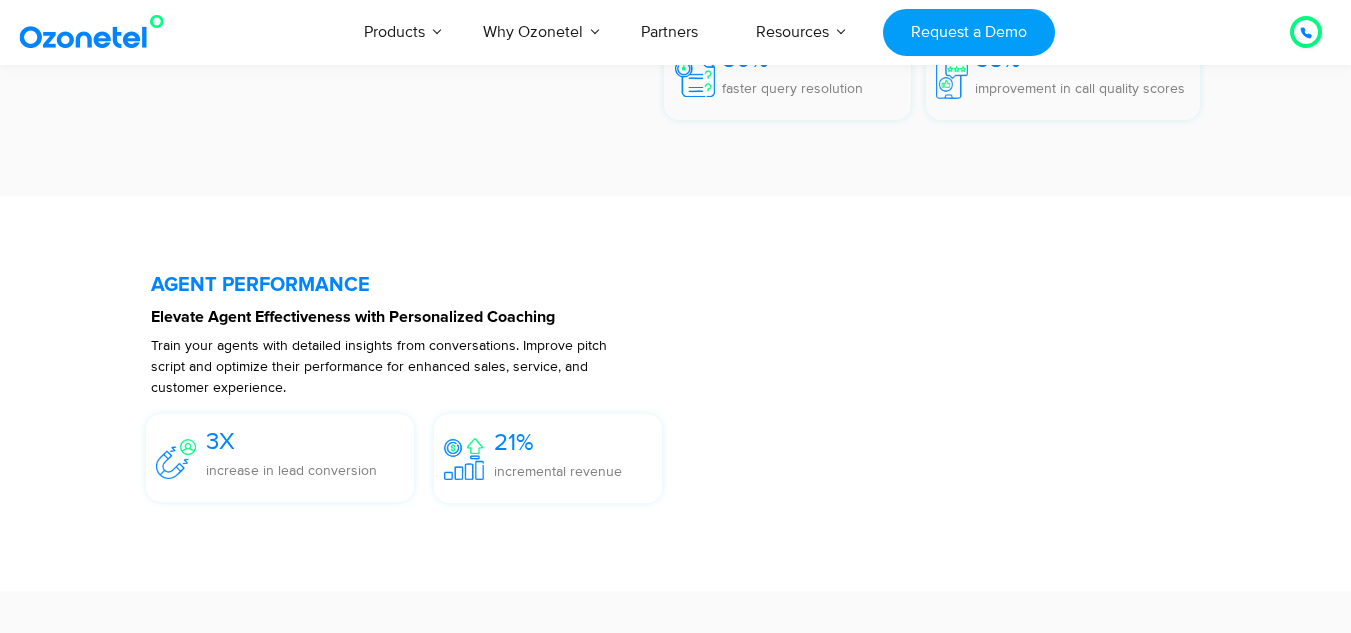 scroll, scrollTop: 3733, scrollLeft: 0, axis: vertical 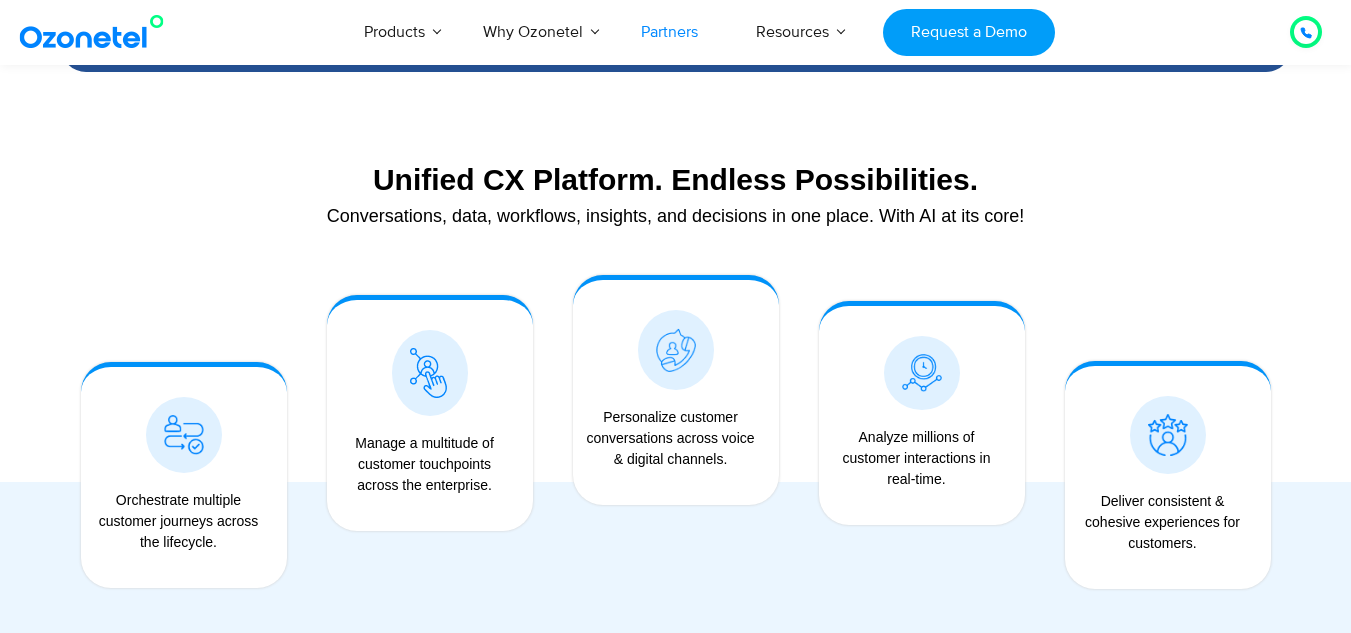 click on "Partners" at bounding box center [669, 32] 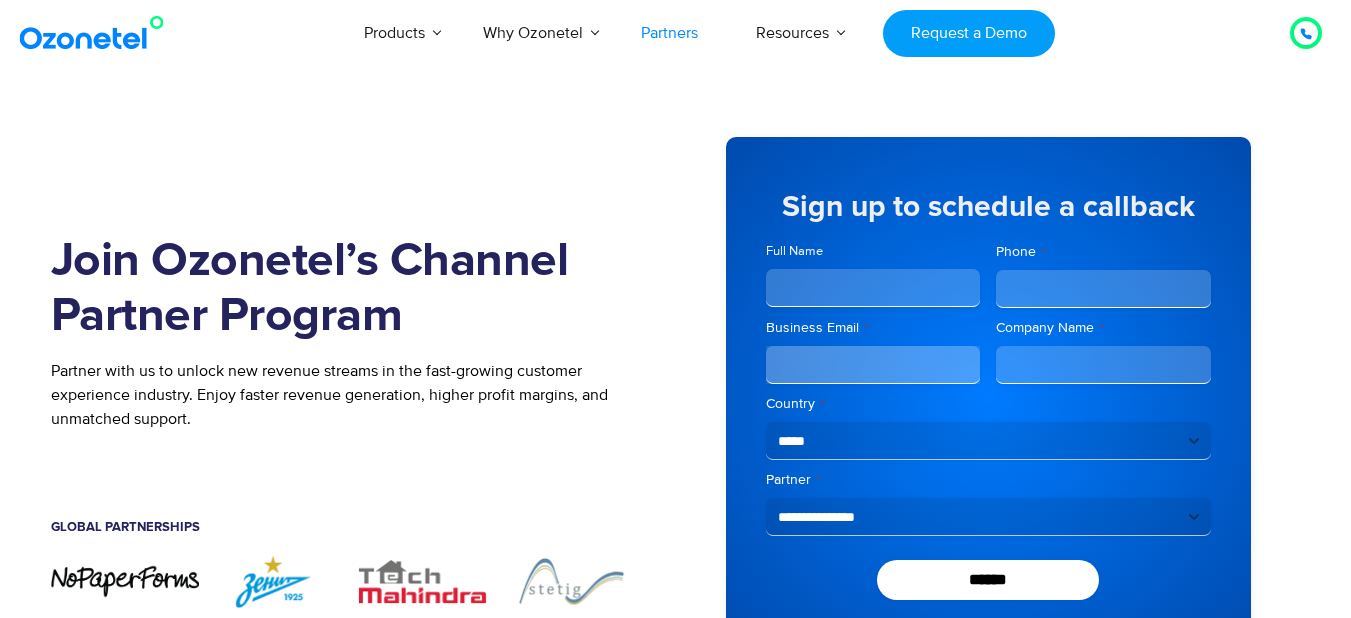scroll, scrollTop: 0, scrollLeft: 0, axis: both 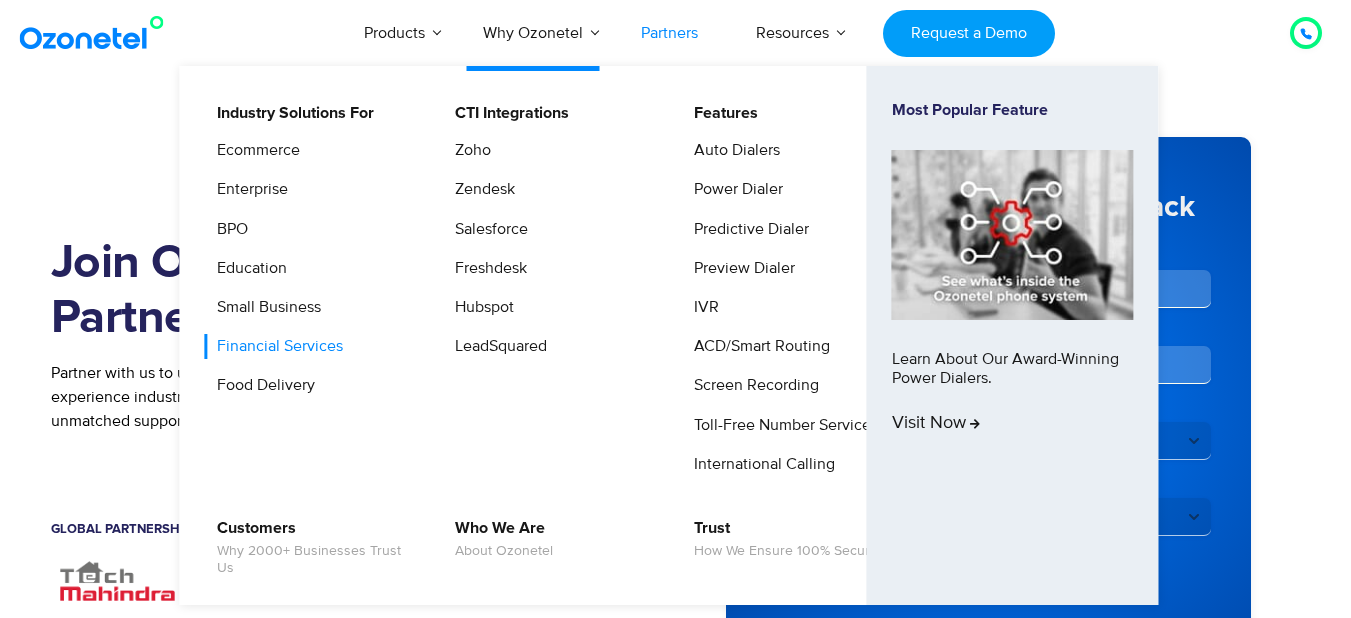 click on "Financial Services" at bounding box center (275, 346) 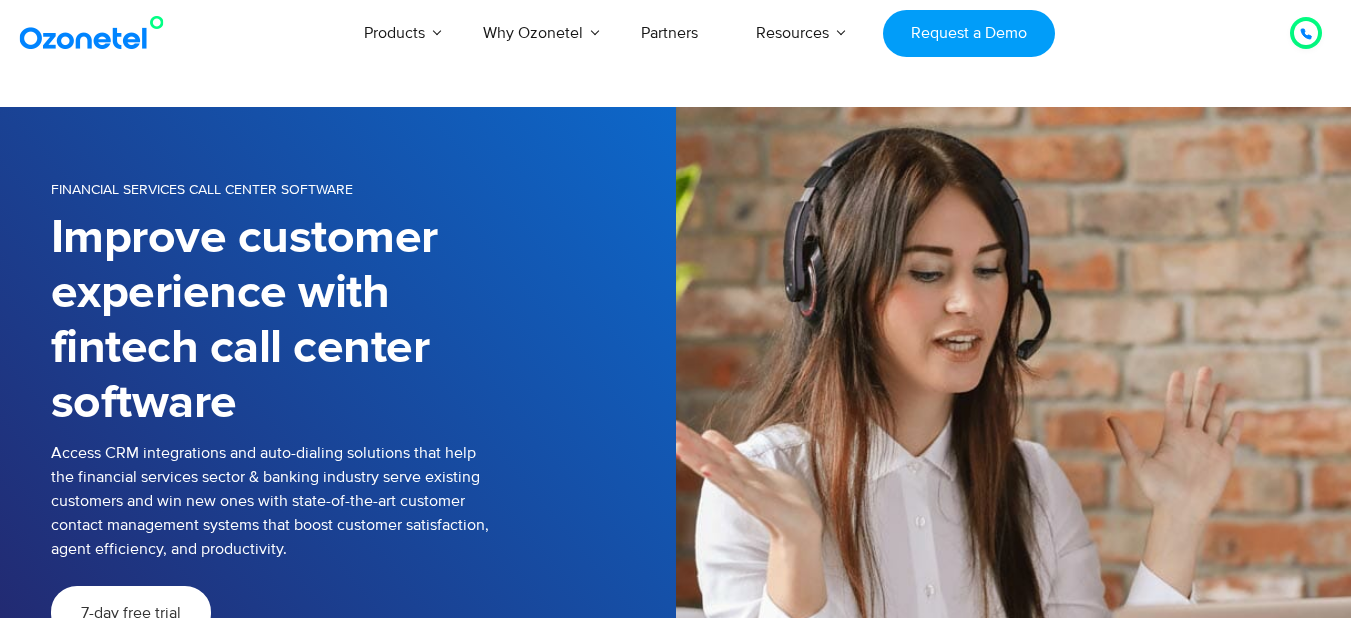 scroll, scrollTop: 0, scrollLeft: 0, axis: both 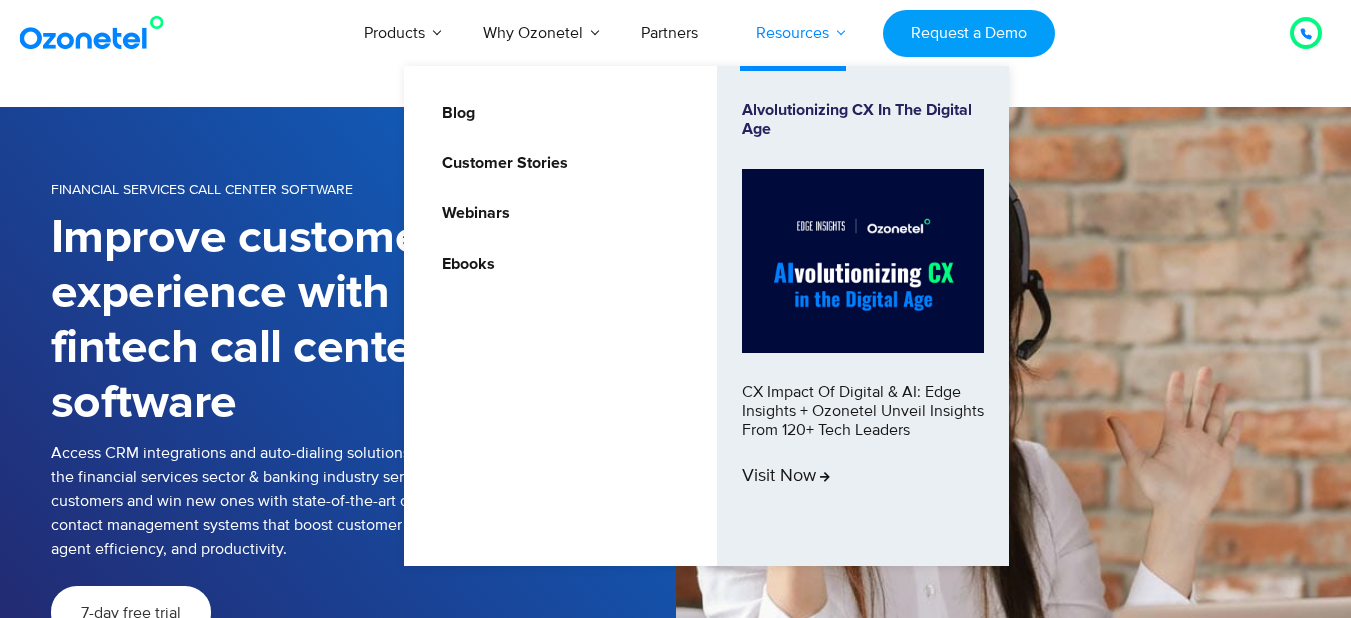 click on "Resources" at bounding box center (792, 33) 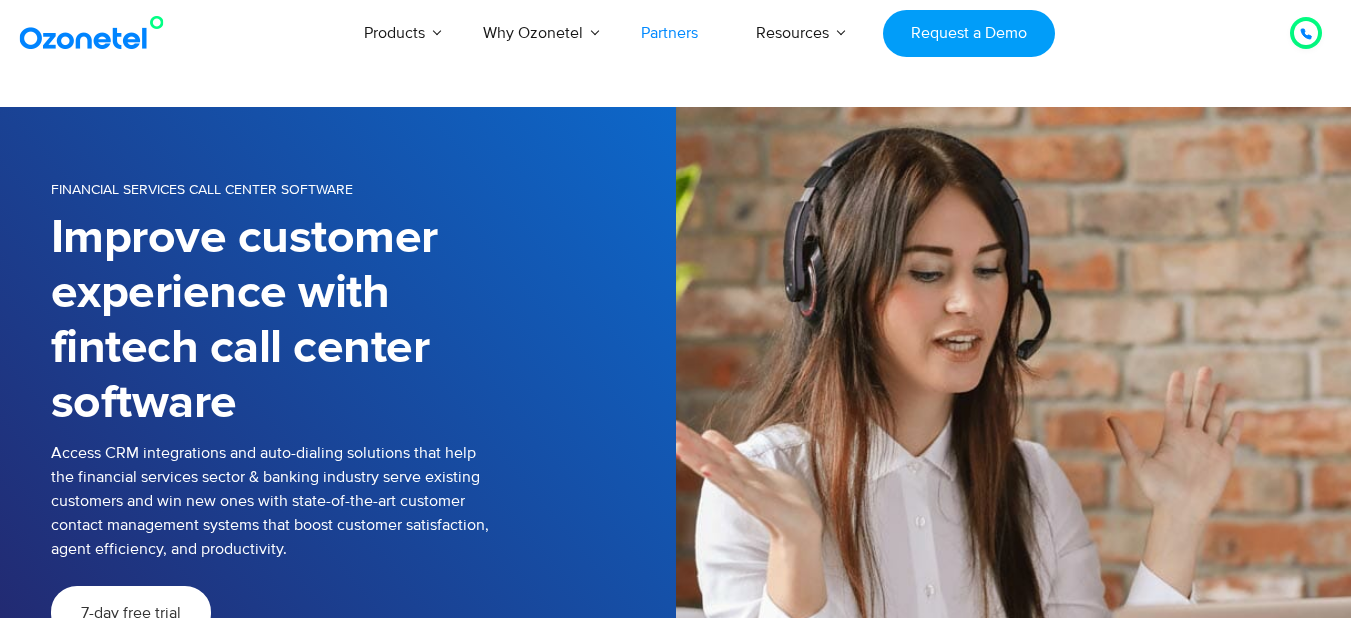 click on "Partners" at bounding box center (669, 33) 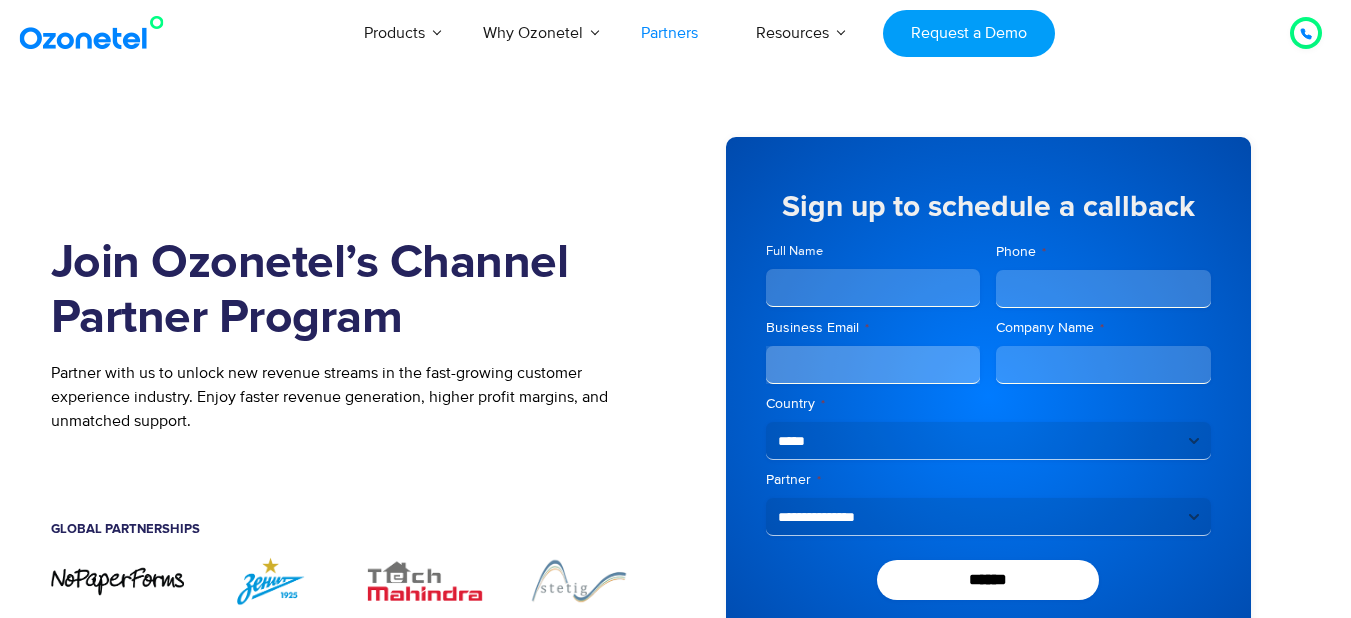 scroll, scrollTop: 0, scrollLeft: 0, axis: both 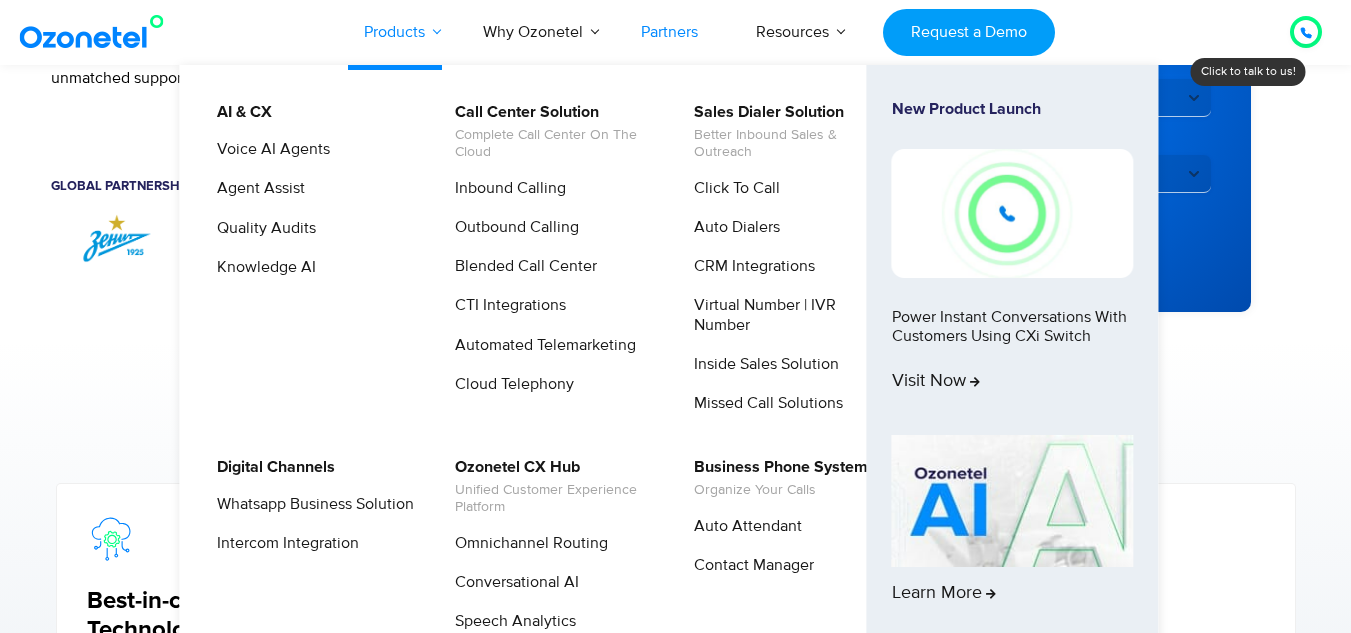 click on "Products" at bounding box center (394, 32) 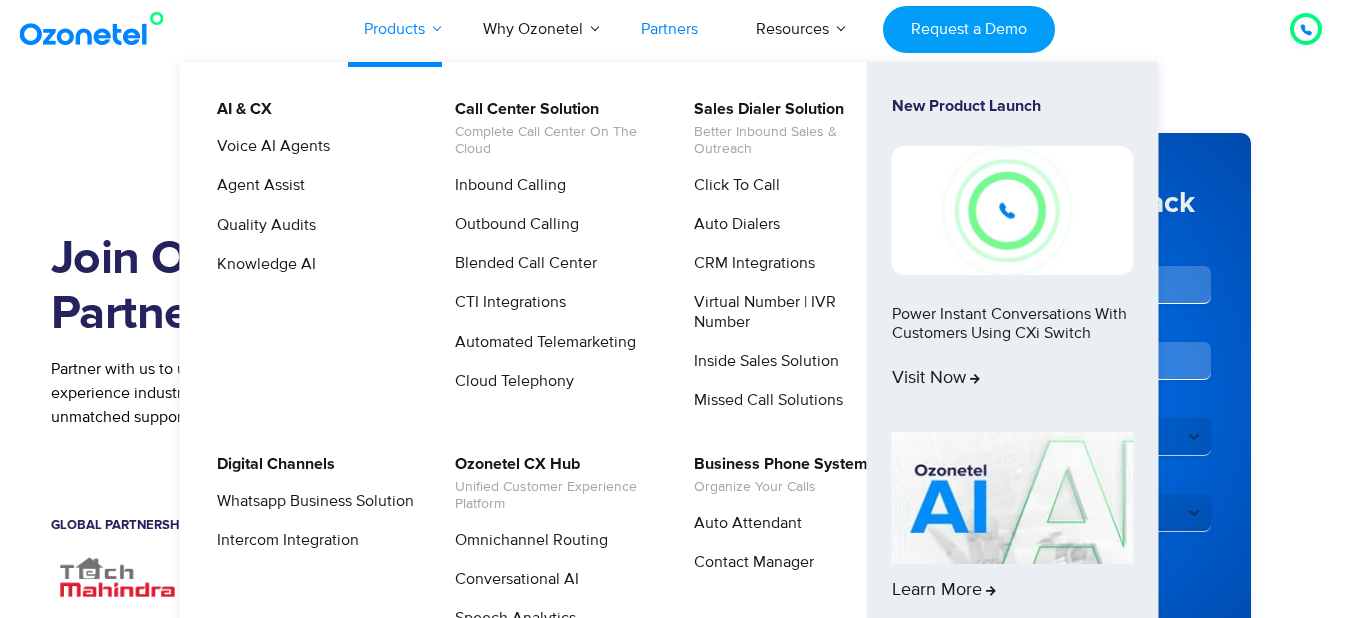 scroll, scrollTop: 0, scrollLeft: 0, axis: both 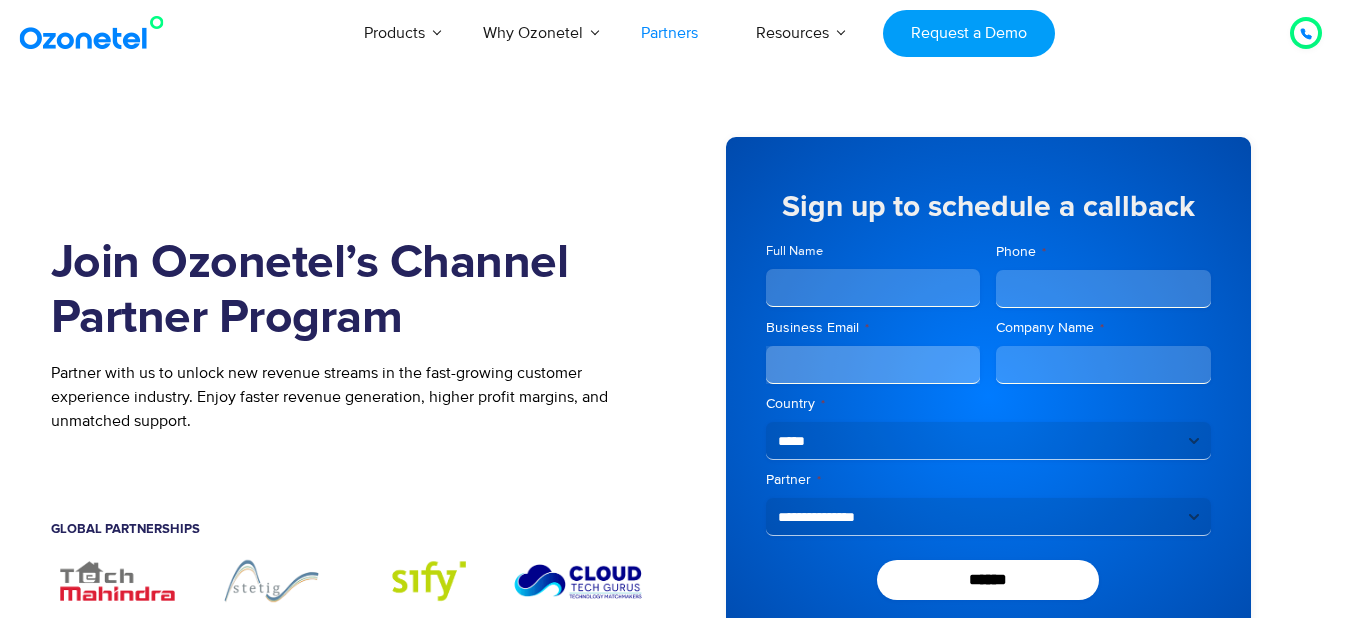 click at bounding box center (96, 33) 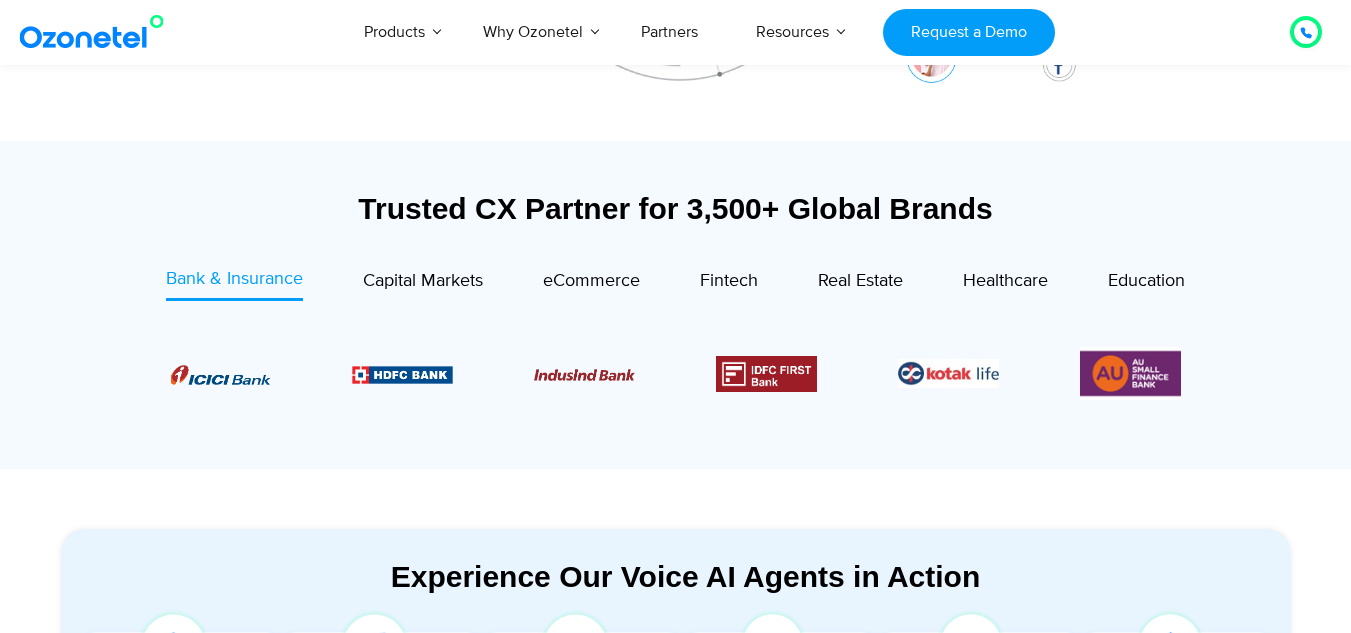 scroll, scrollTop: 746, scrollLeft: 0, axis: vertical 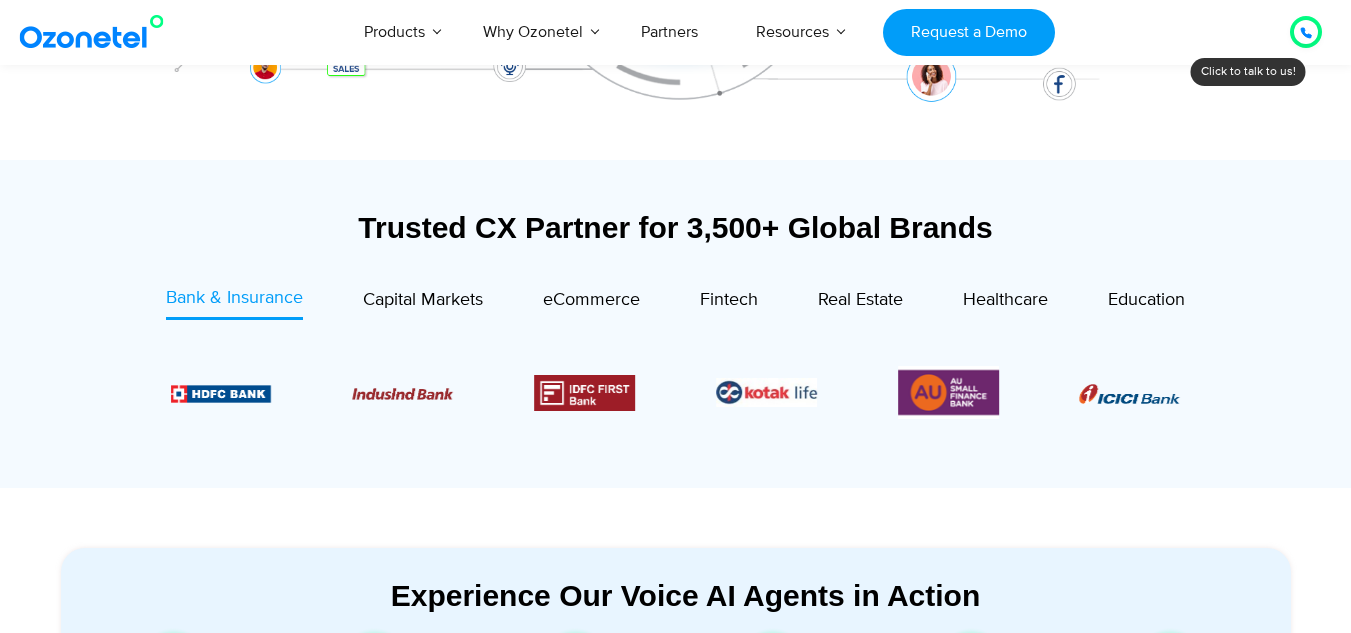 click on "[COUNTRY] : [PHONE]-[PHONE]
[COUNTRY] : [PHONE]
Click to talk to us!
Call in progress...
1 2 3 4 5 6 7 8 9 # 0
Products
AI & CX
Voice AI Agents
Agent Assist" at bounding box center (675, 5249) 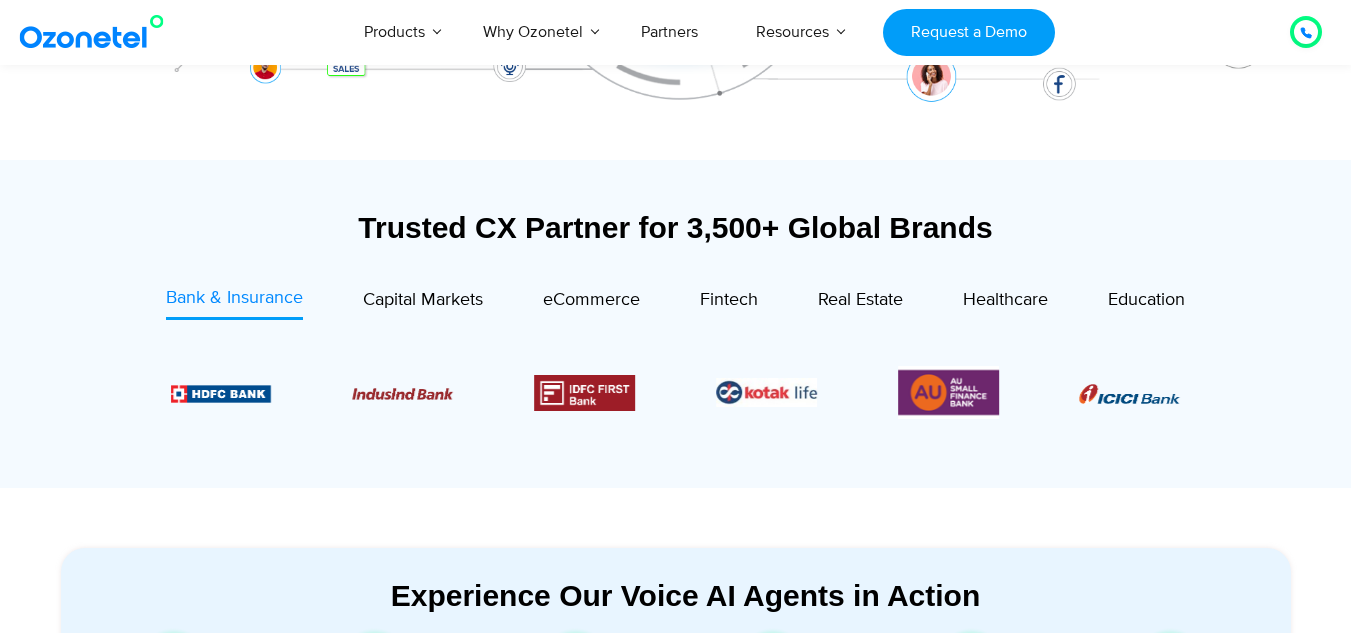 click on "Bank & Insurance" at bounding box center (234, 298) 